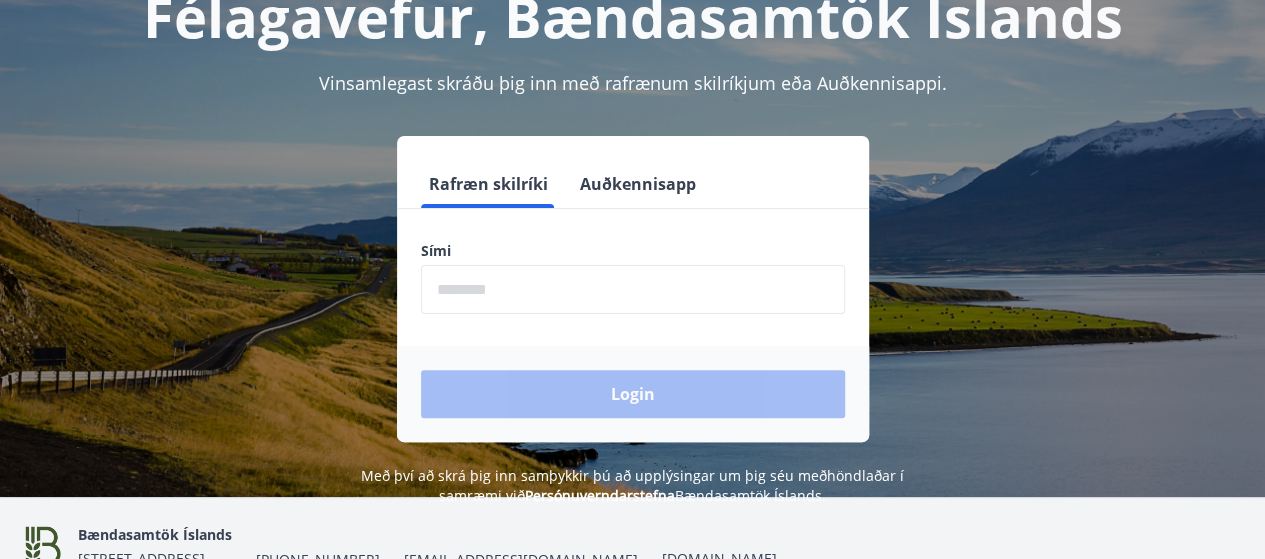 scroll, scrollTop: 164, scrollLeft: 0, axis: vertical 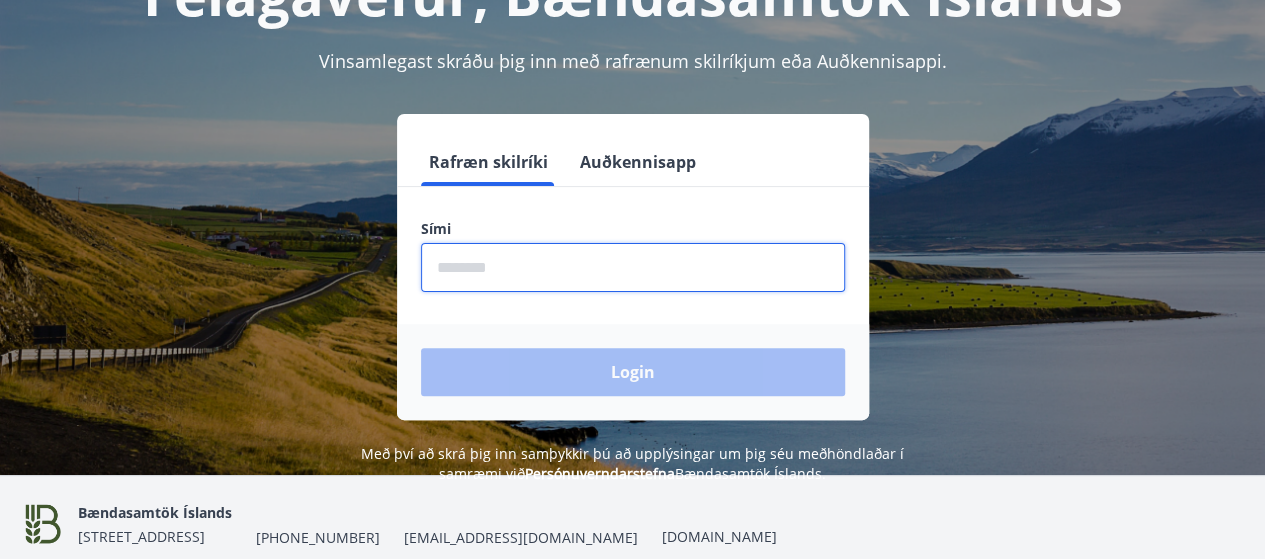 click at bounding box center (633, 267) 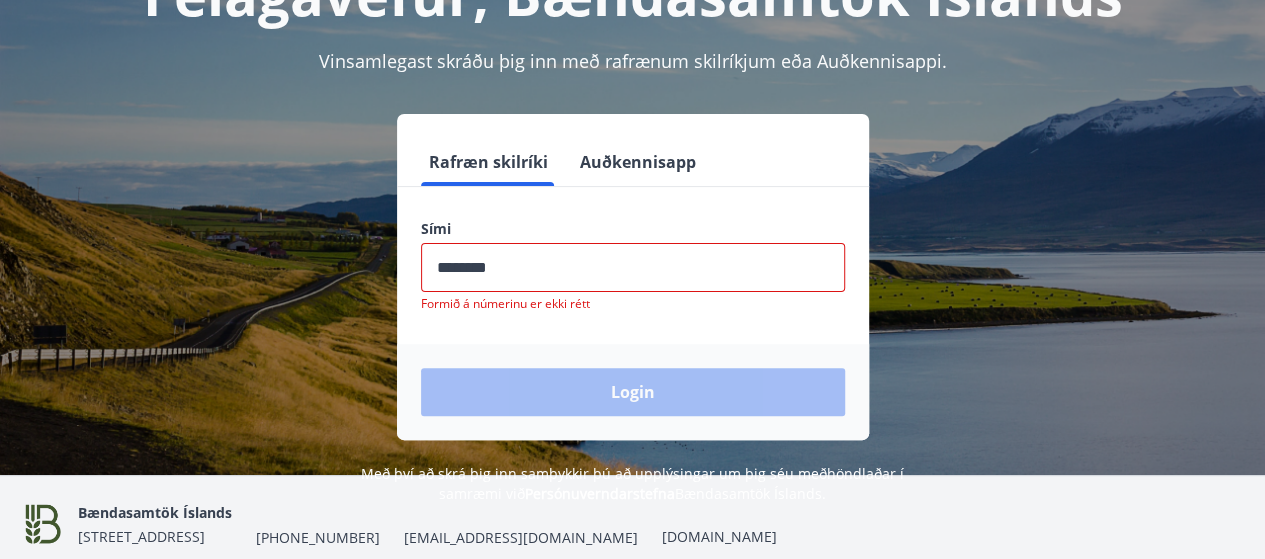 click on "Login" at bounding box center [633, 392] 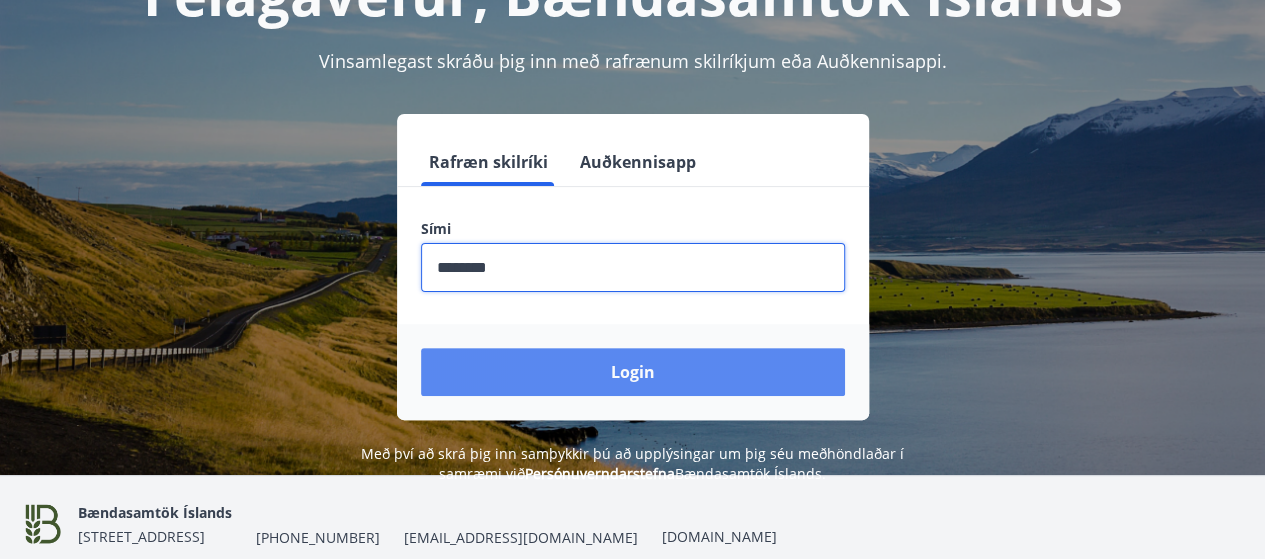 type on "********" 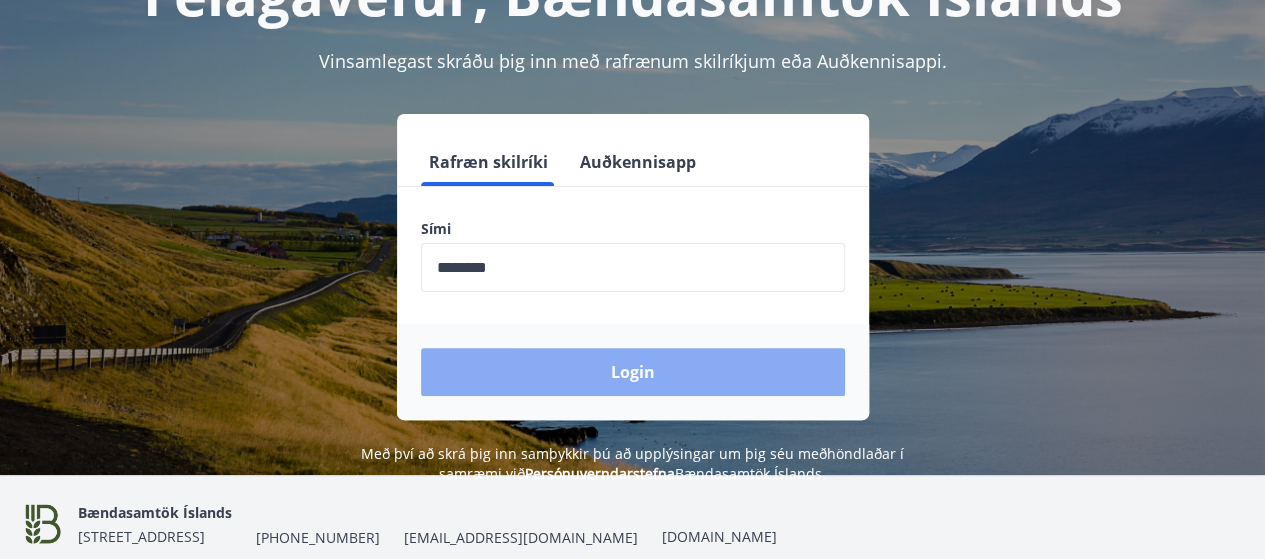 click on "Login" at bounding box center [633, 372] 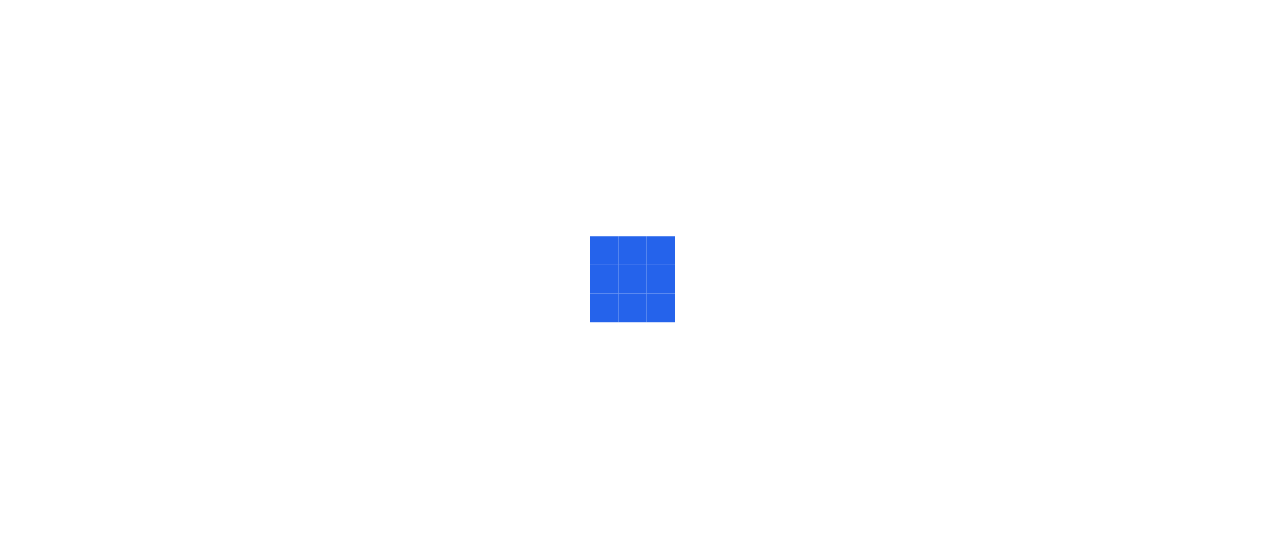 scroll, scrollTop: 0, scrollLeft: 0, axis: both 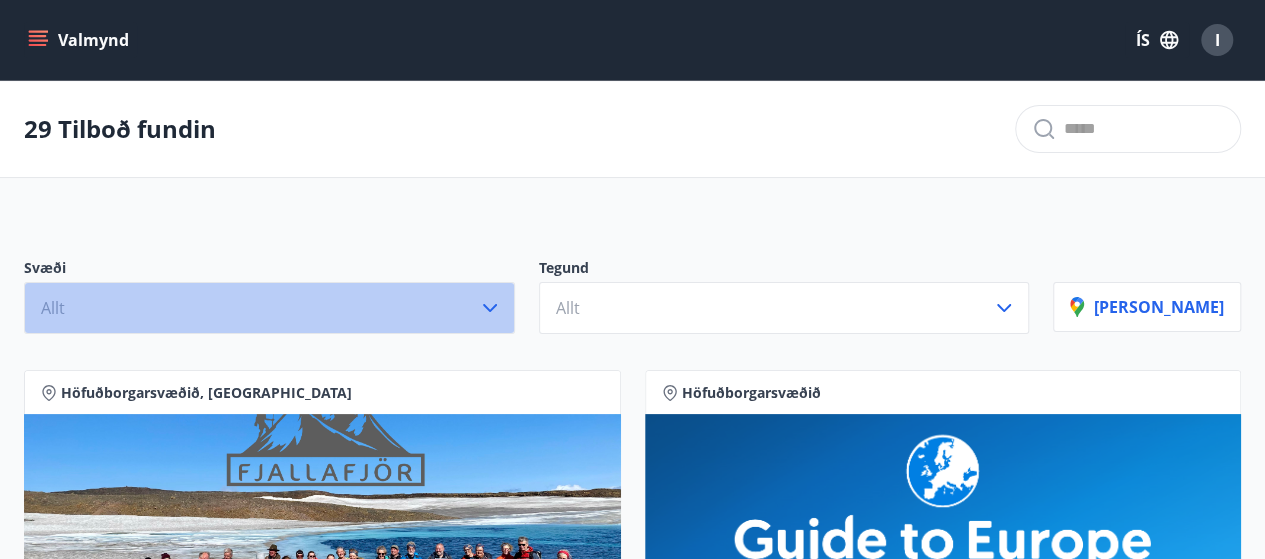 click on "Allt" at bounding box center [269, 308] 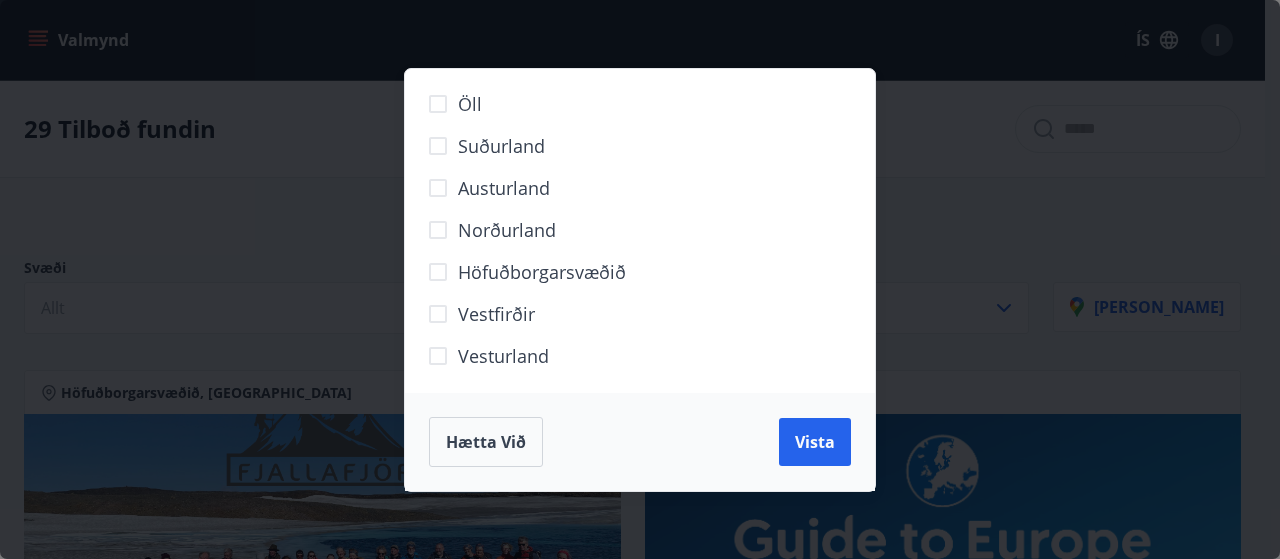 click on "Höfuðborgarsvæðið" at bounding box center [542, 272] 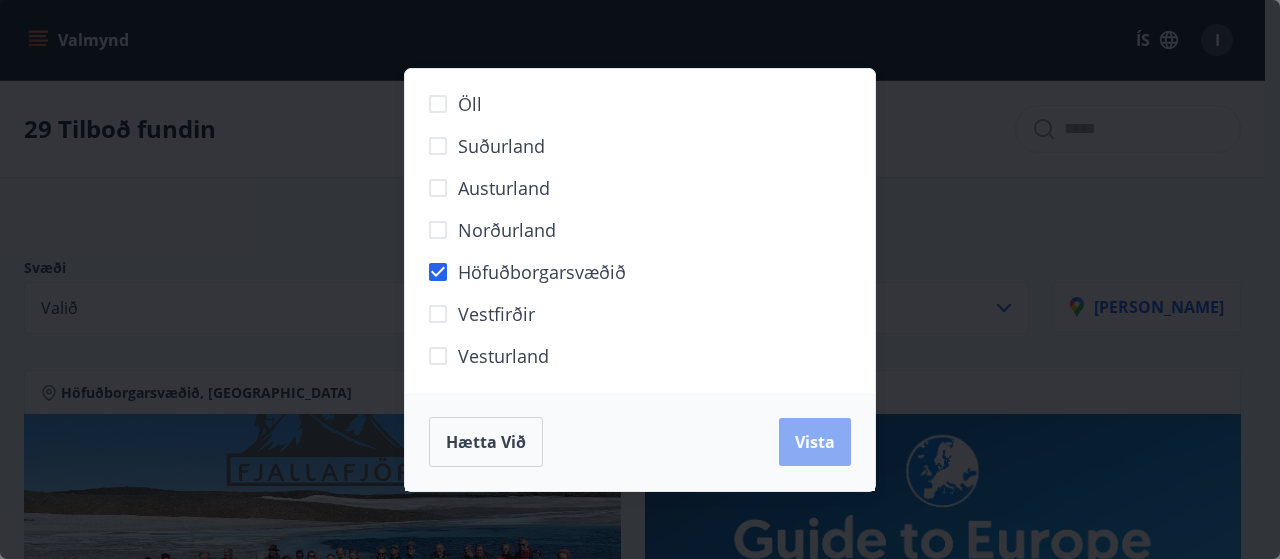 click on "Vista" at bounding box center [815, 442] 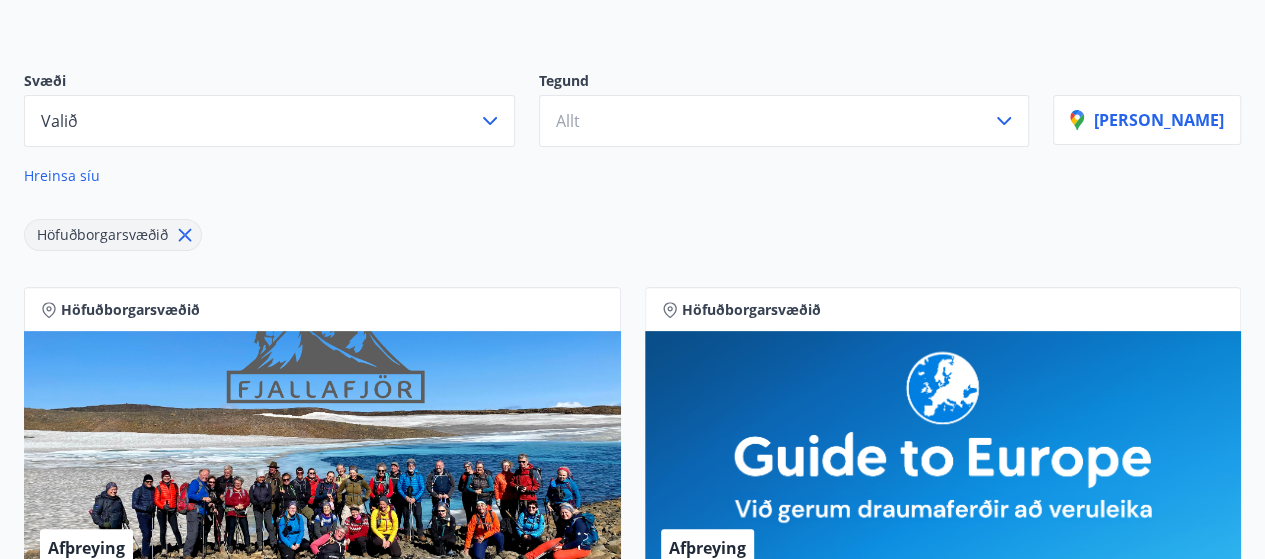 scroll, scrollTop: 195, scrollLeft: 0, axis: vertical 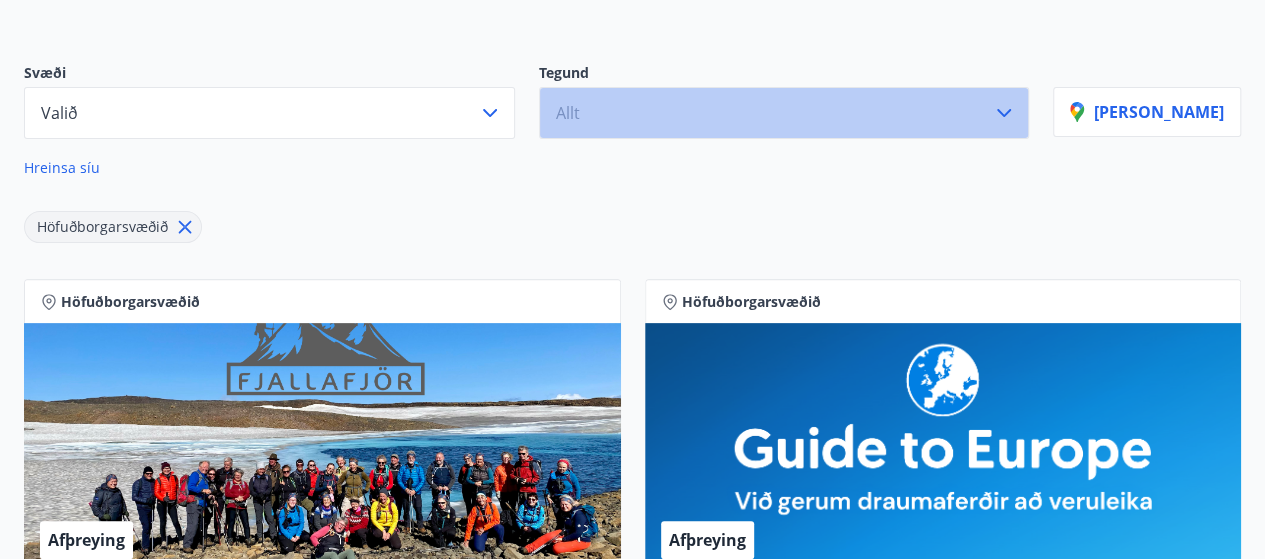 click 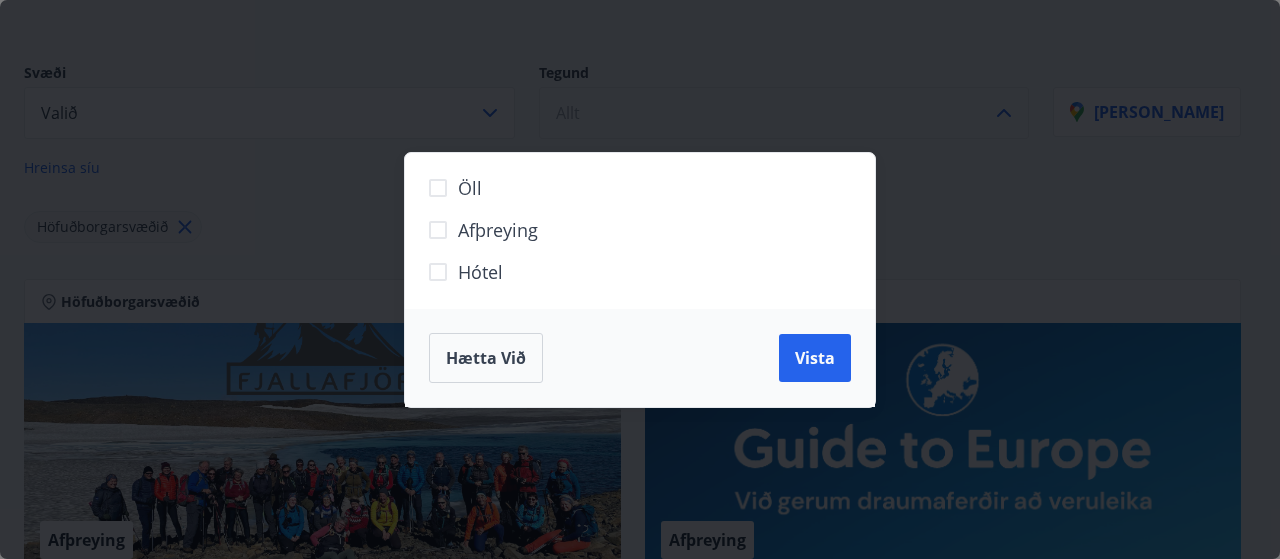 click on "Hótel" at bounding box center (627, 280) 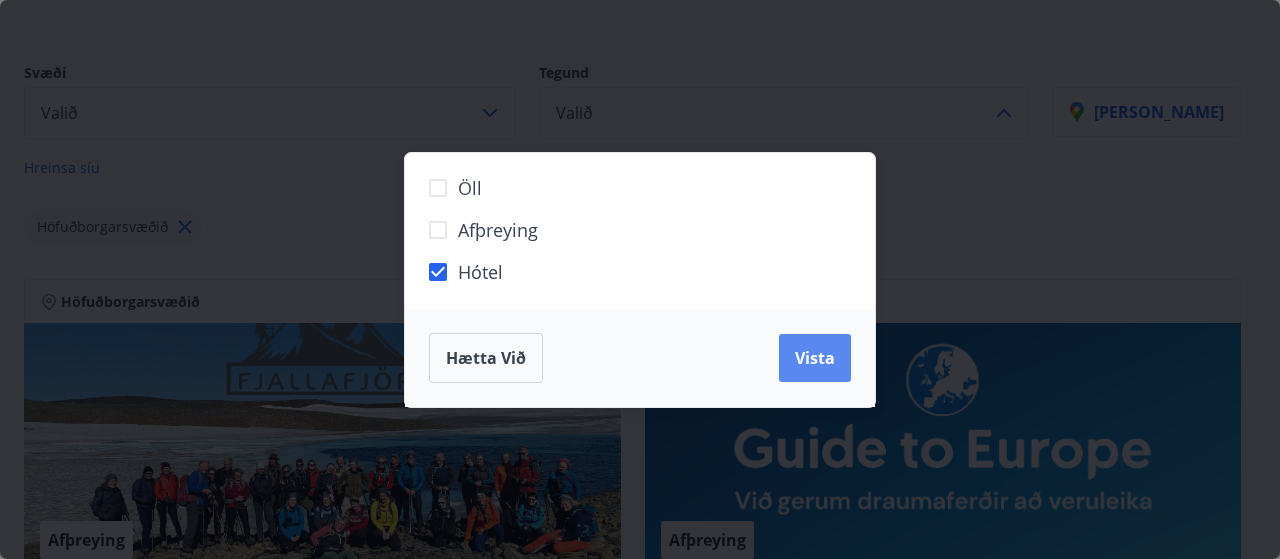 click on "Vista" at bounding box center (815, 358) 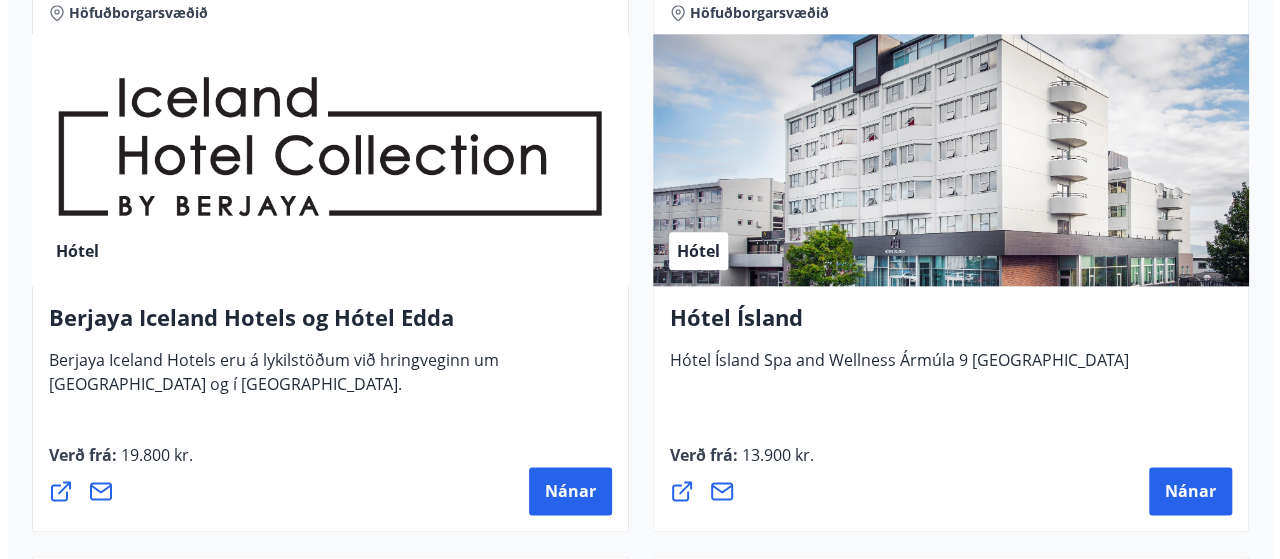 scroll, scrollTop: 1036, scrollLeft: 0, axis: vertical 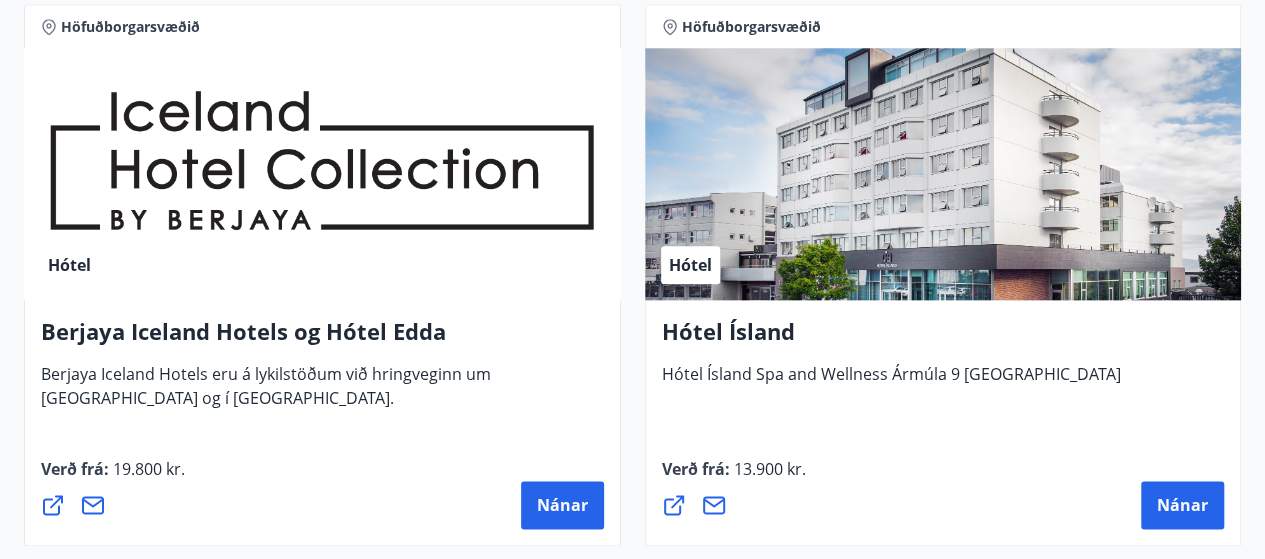 click on "Hótel Ísland" at bounding box center [943, 339] 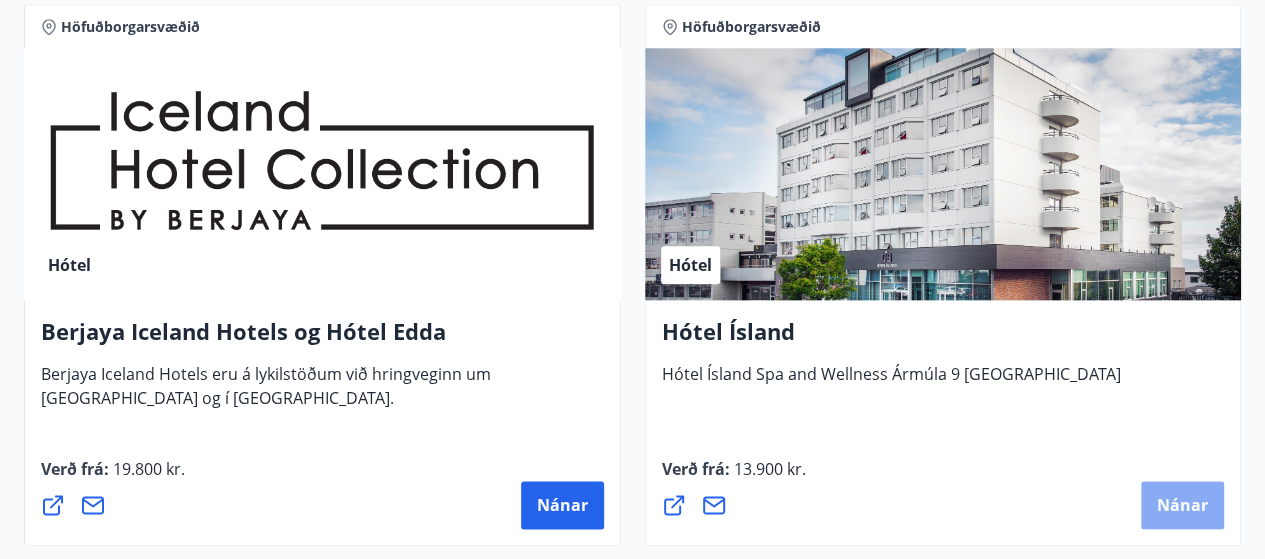 click on "Nánar" at bounding box center (1182, 505) 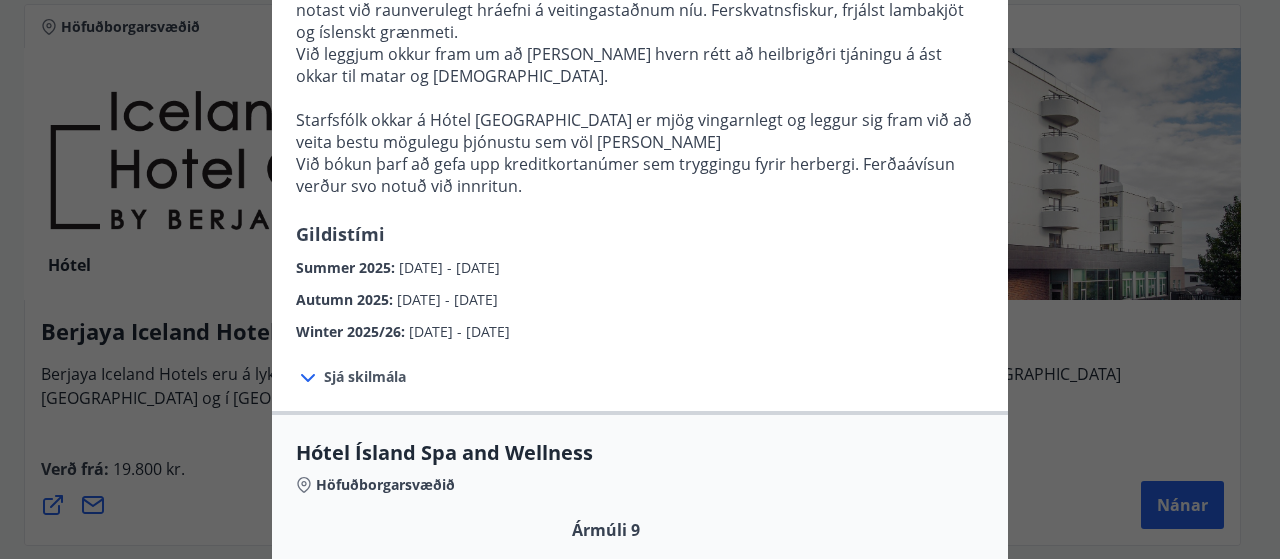 scroll, scrollTop: 748, scrollLeft: 0, axis: vertical 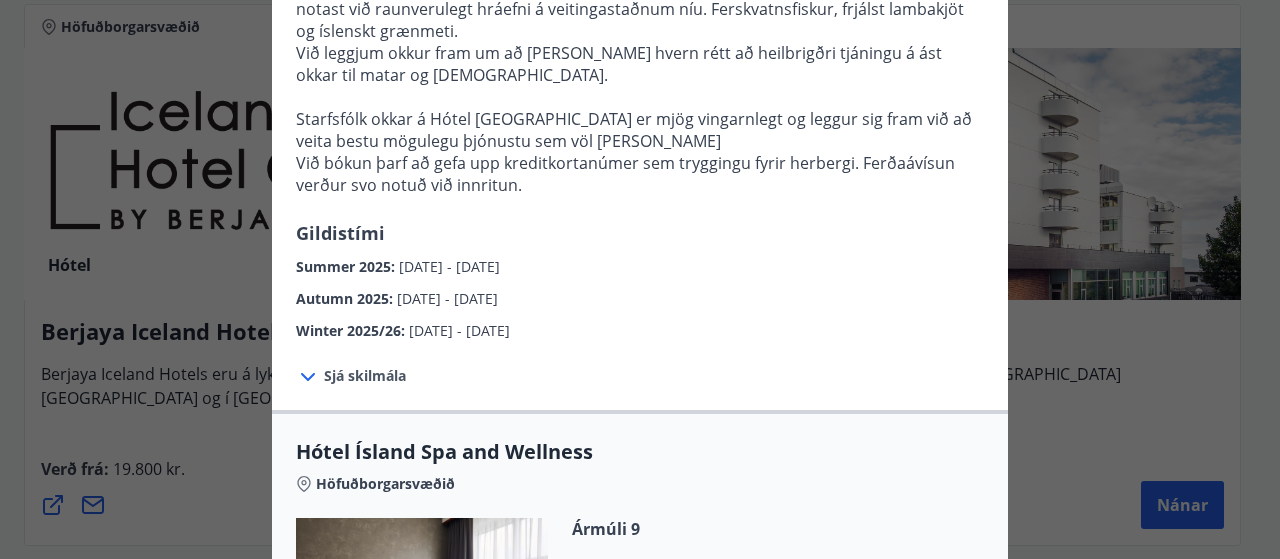 click on "Autumn 2025 : 01.10.2025 - 28.10.2025" at bounding box center (640, 294) 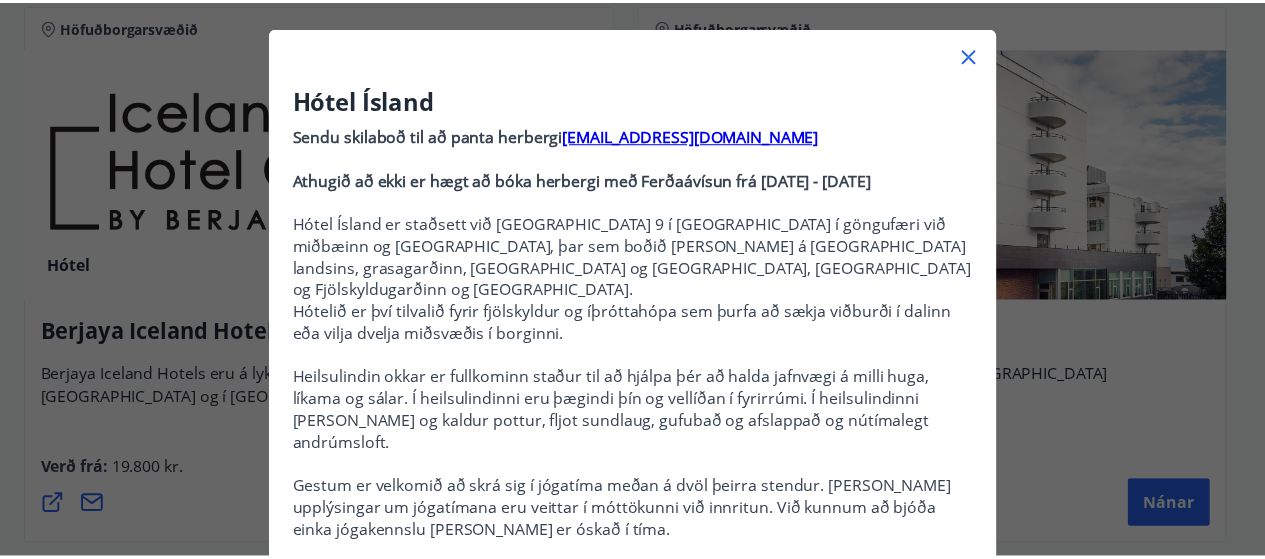 scroll, scrollTop: 94, scrollLeft: 0, axis: vertical 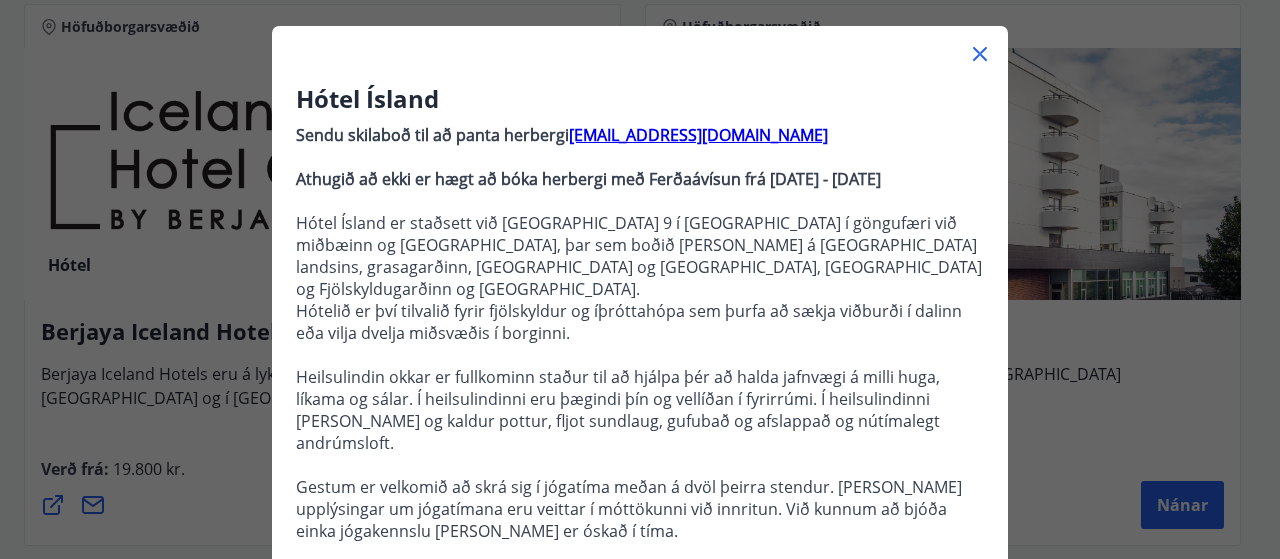 click 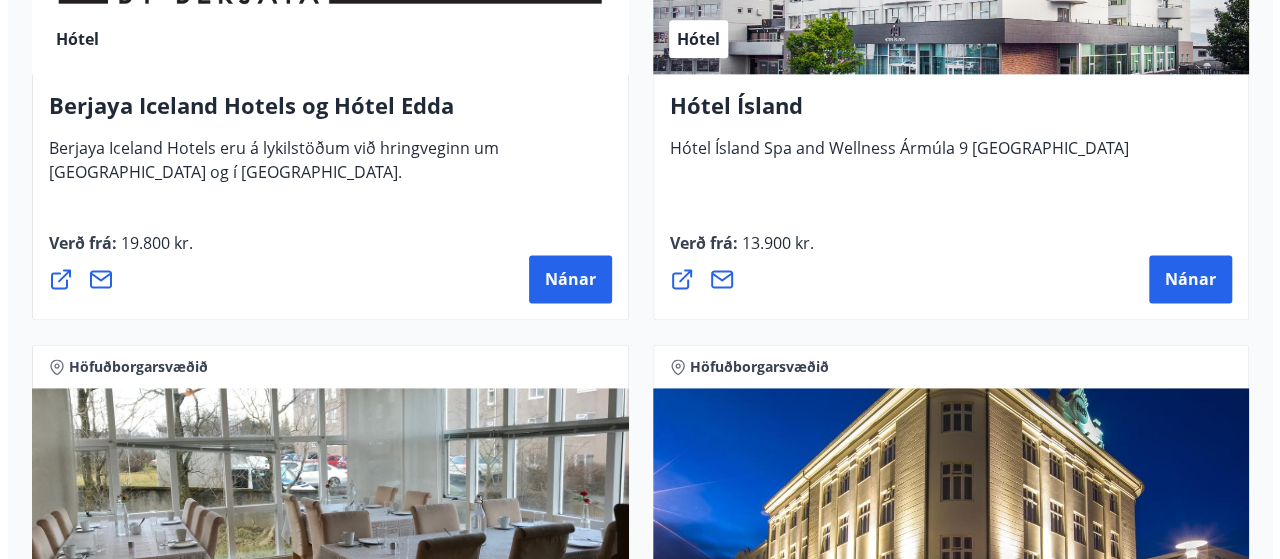 scroll, scrollTop: 1116, scrollLeft: 0, axis: vertical 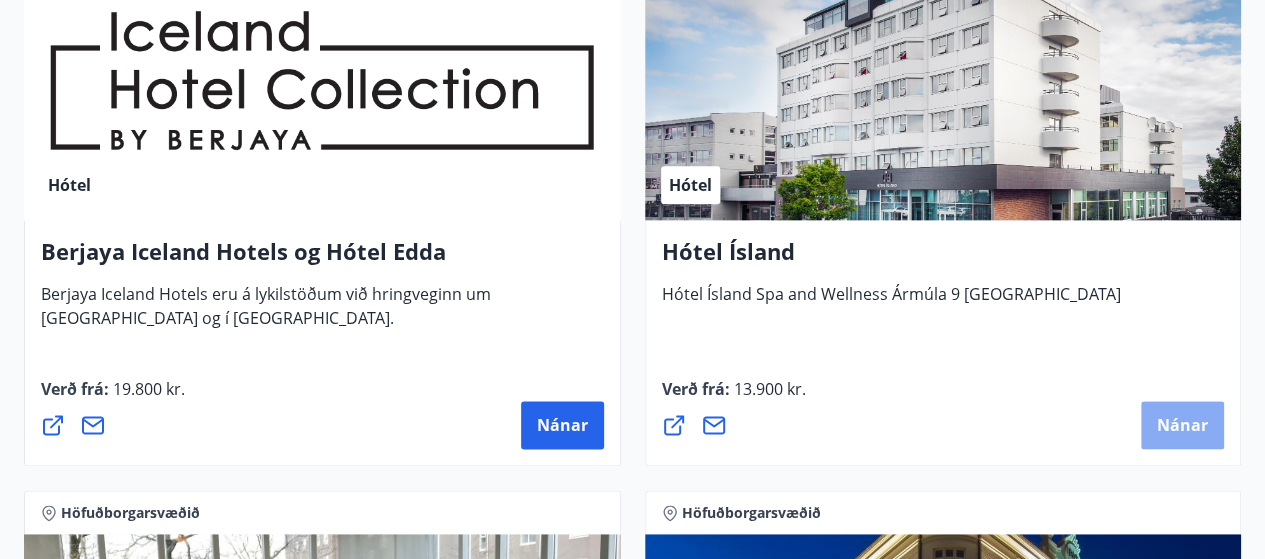 click on "Nánar" at bounding box center [1182, 425] 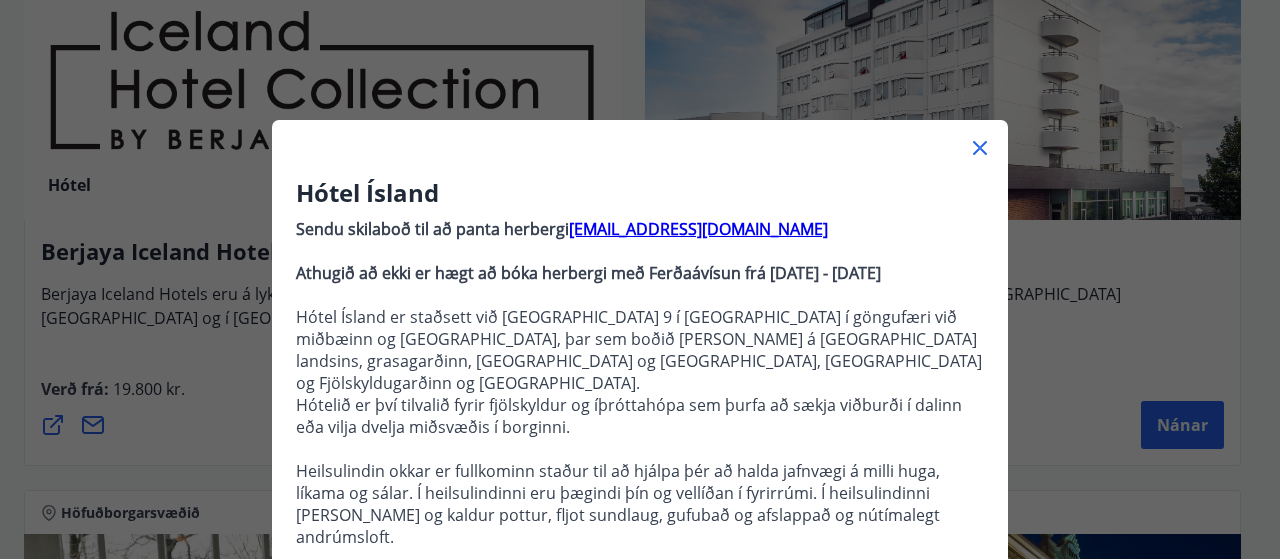 click on "Hótel Ísland er staðsett við Ármúla 9 í Reykjavík í göngufæri við miðbæinn og Laugardalinn, þar sem boðið er upp á stærstu útisundlaug landsins, grasagarðinn, Laugardalshöll og Laugardalsvöll, Húsdýra og Fjölskyldugarðinn og Skautahöllinna." at bounding box center [640, 350] 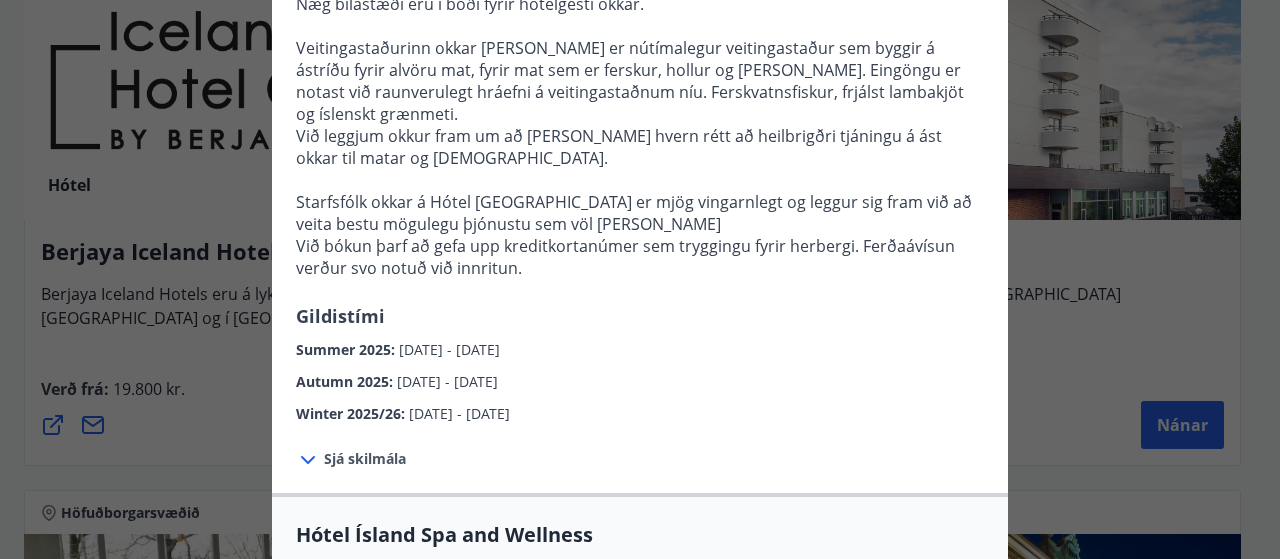 scroll, scrollTop: 769, scrollLeft: 0, axis: vertical 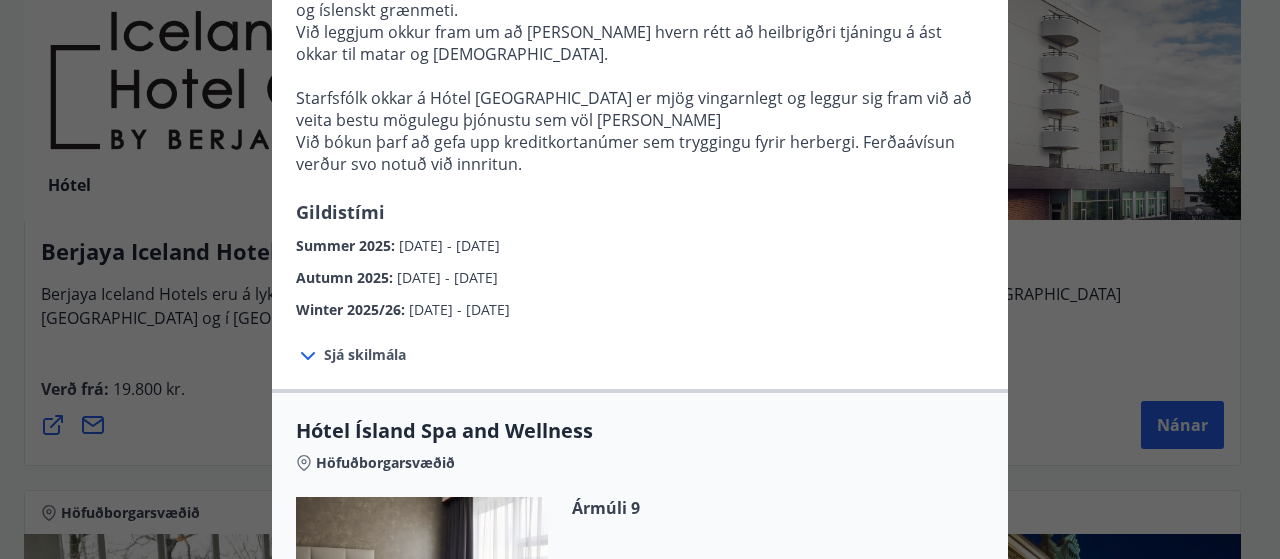 click 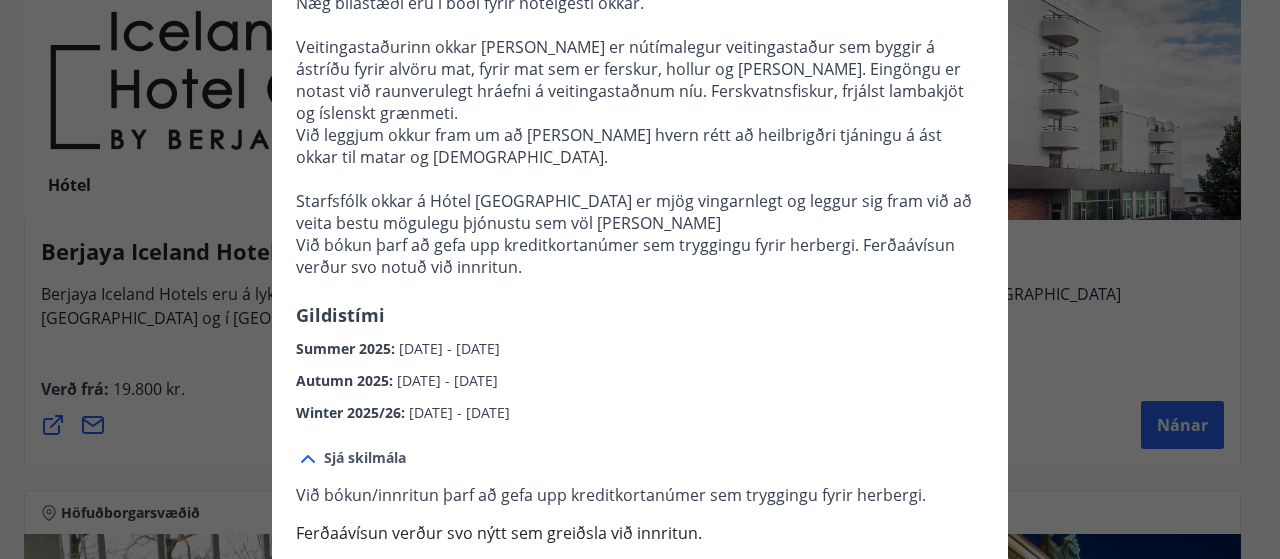 scroll, scrollTop: 842, scrollLeft: 0, axis: vertical 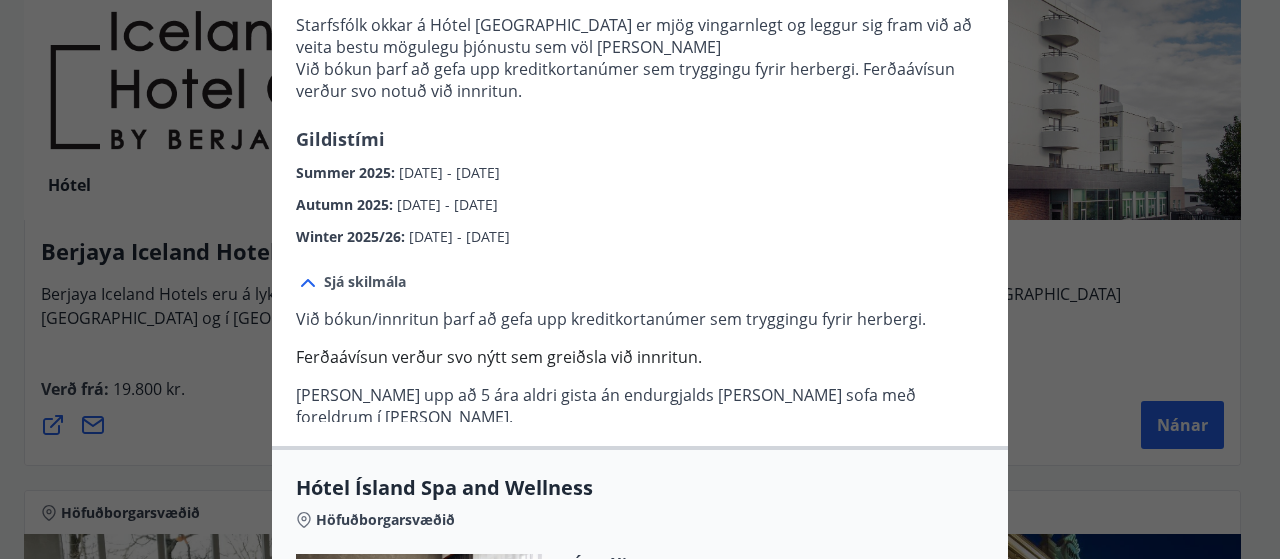 click 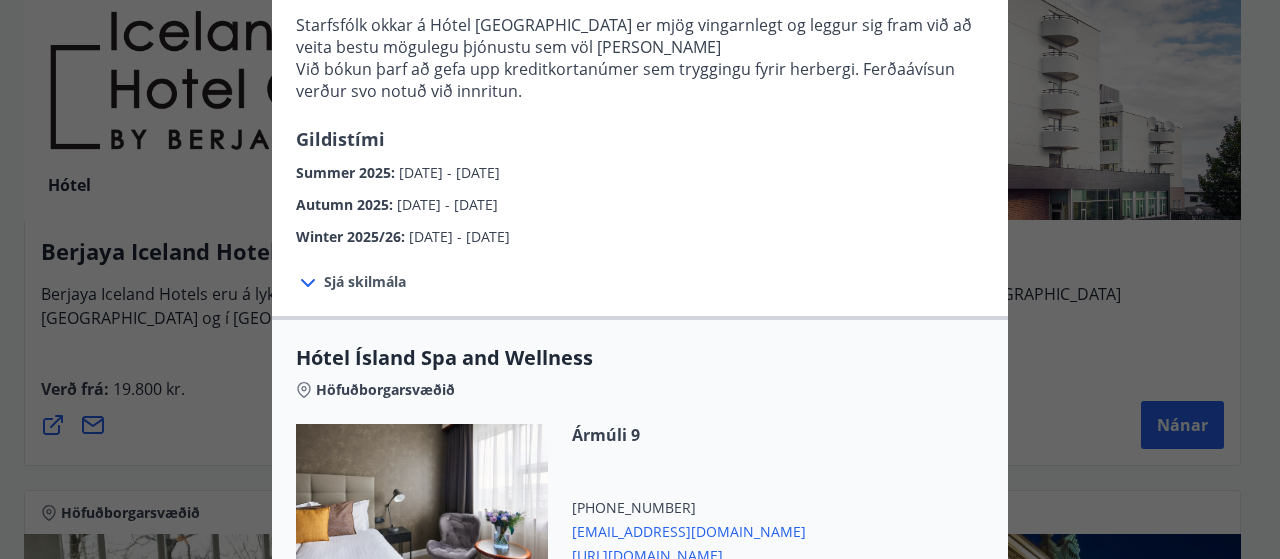 click 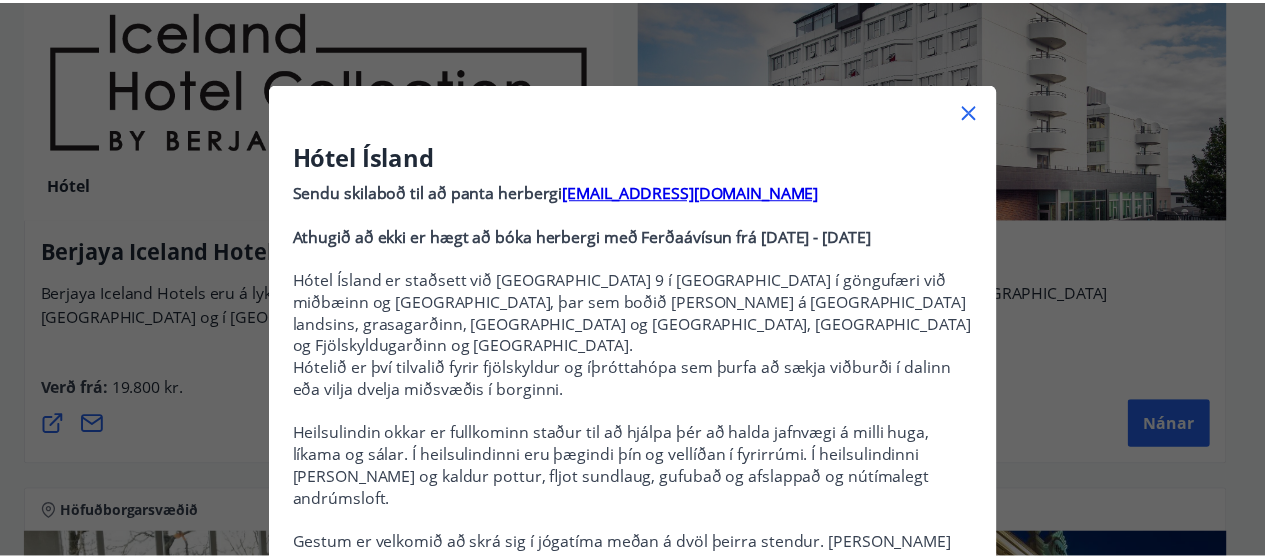 scroll, scrollTop: 0, scrollLeft: 0, axis: both 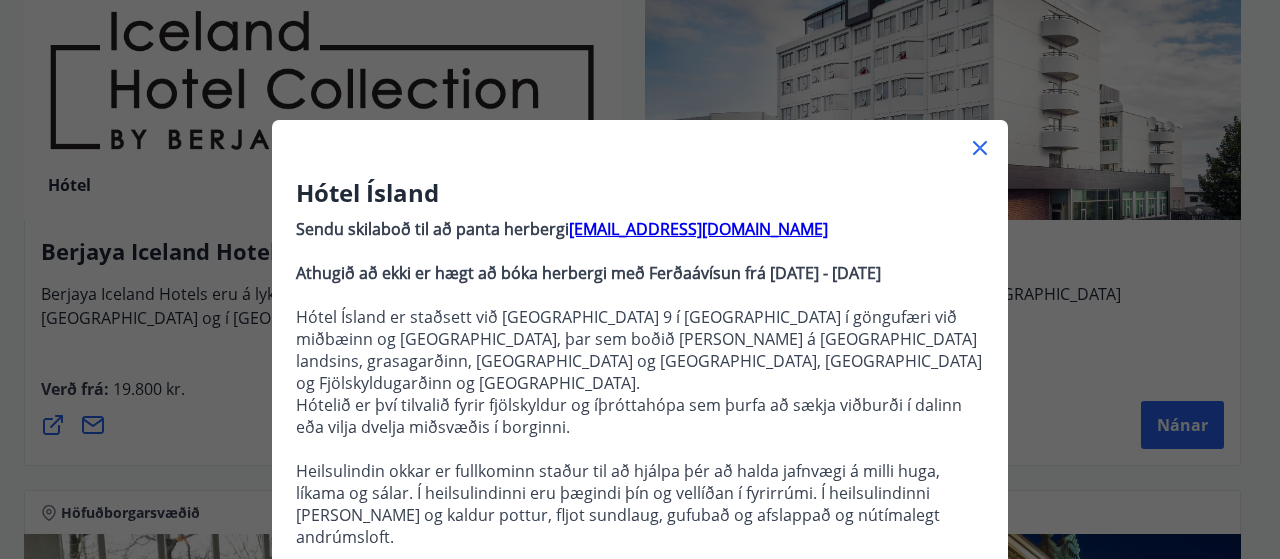 click 